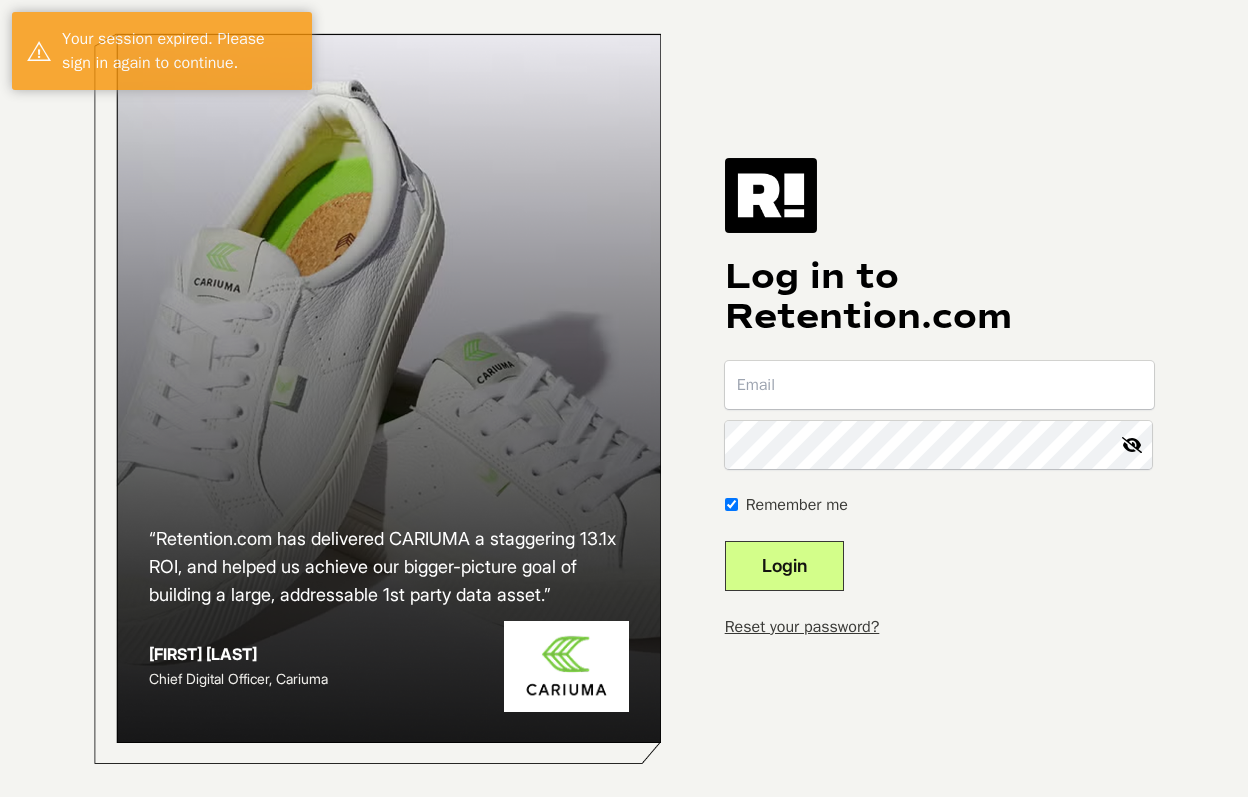 scroll, scrollTop: 0, scrollLeft: 0, axis: both 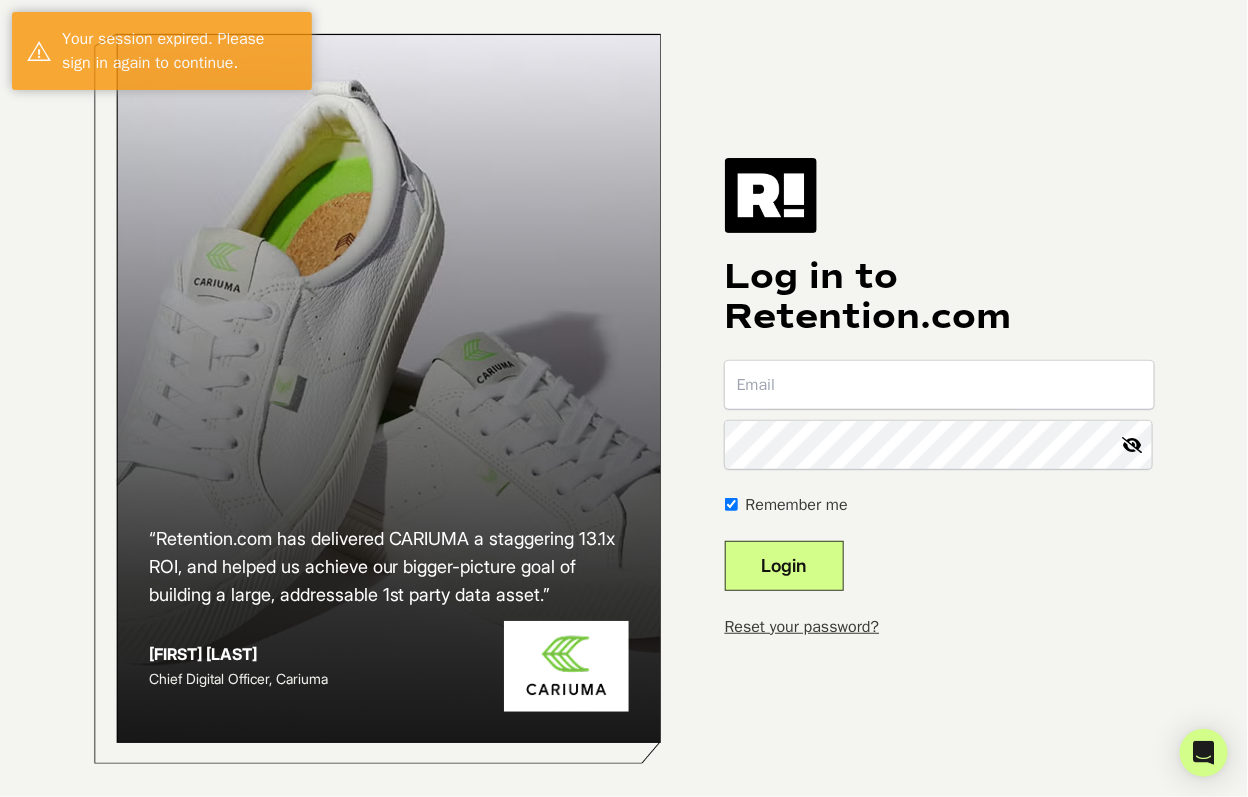 click at bounding box center [939, 385] 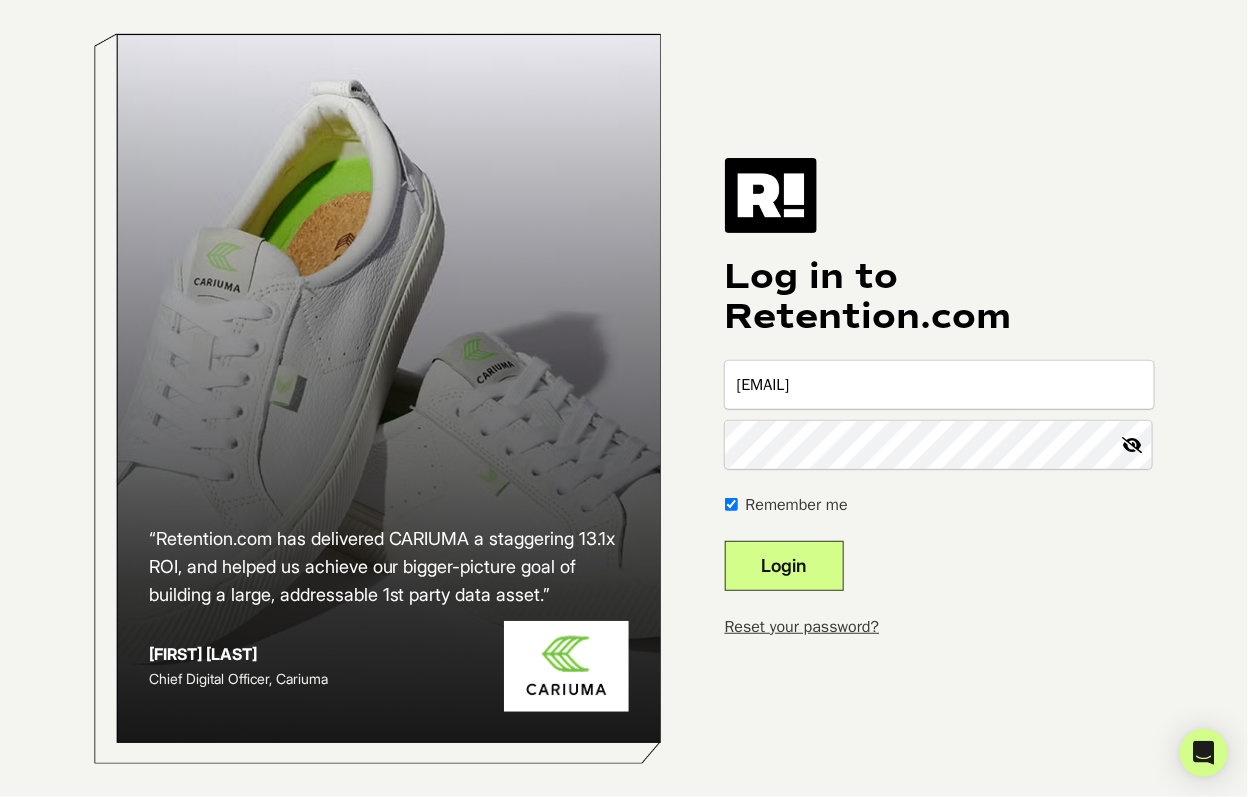 type on "[EMAIL]" 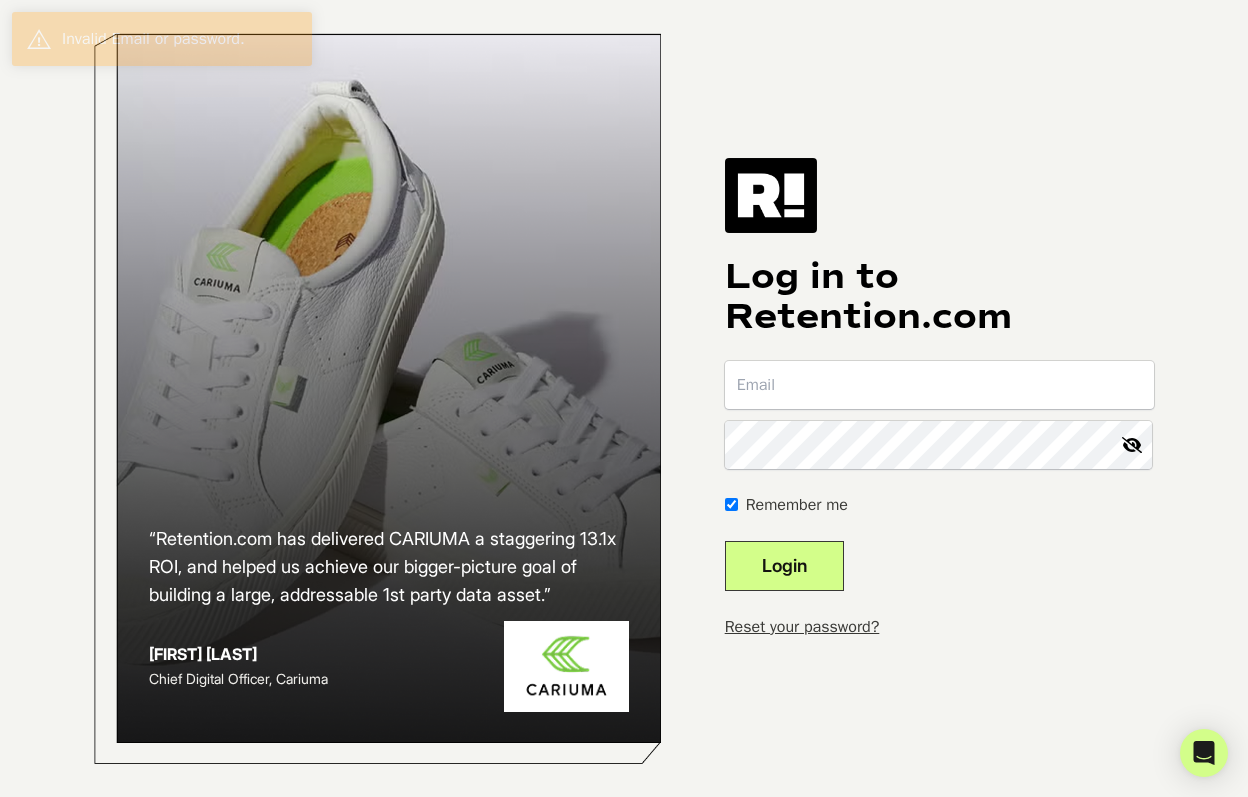 scroll, scrollTop: 0, scrollLeft: 0, axis: both 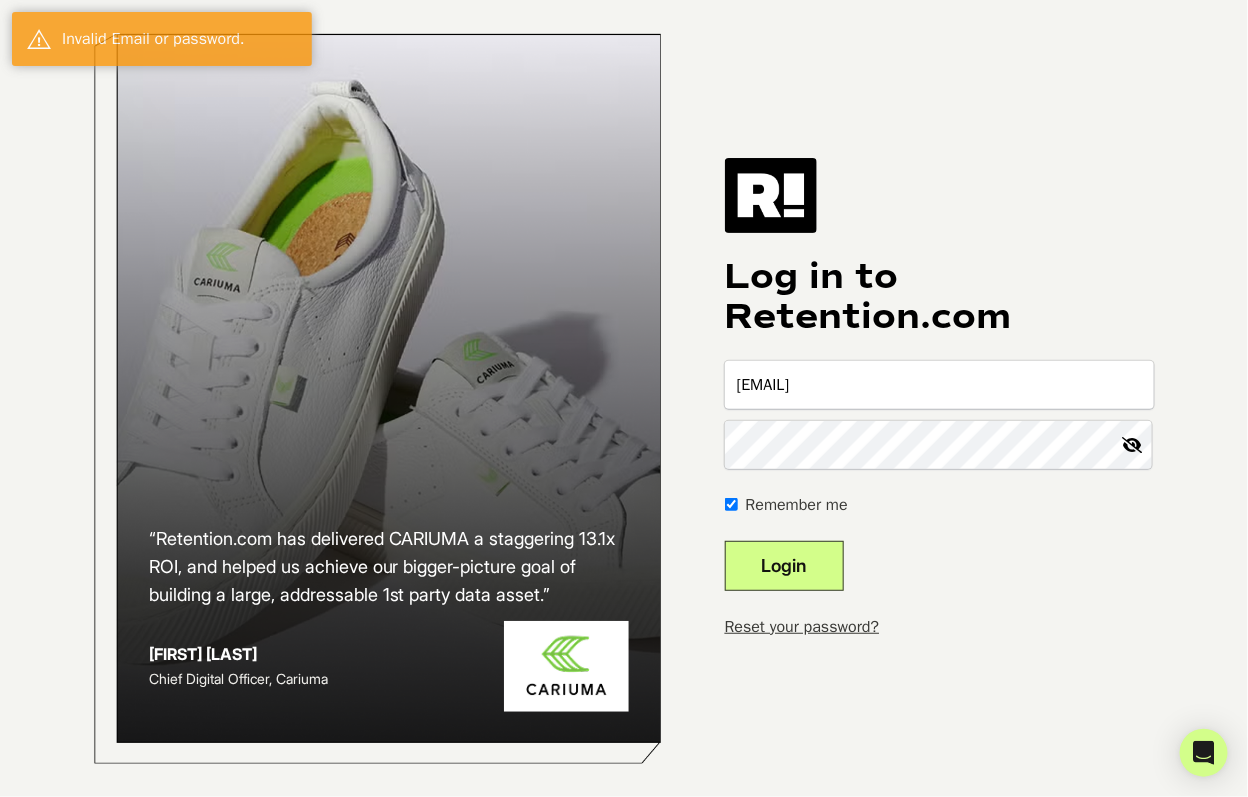 type on "[EMAIL]" 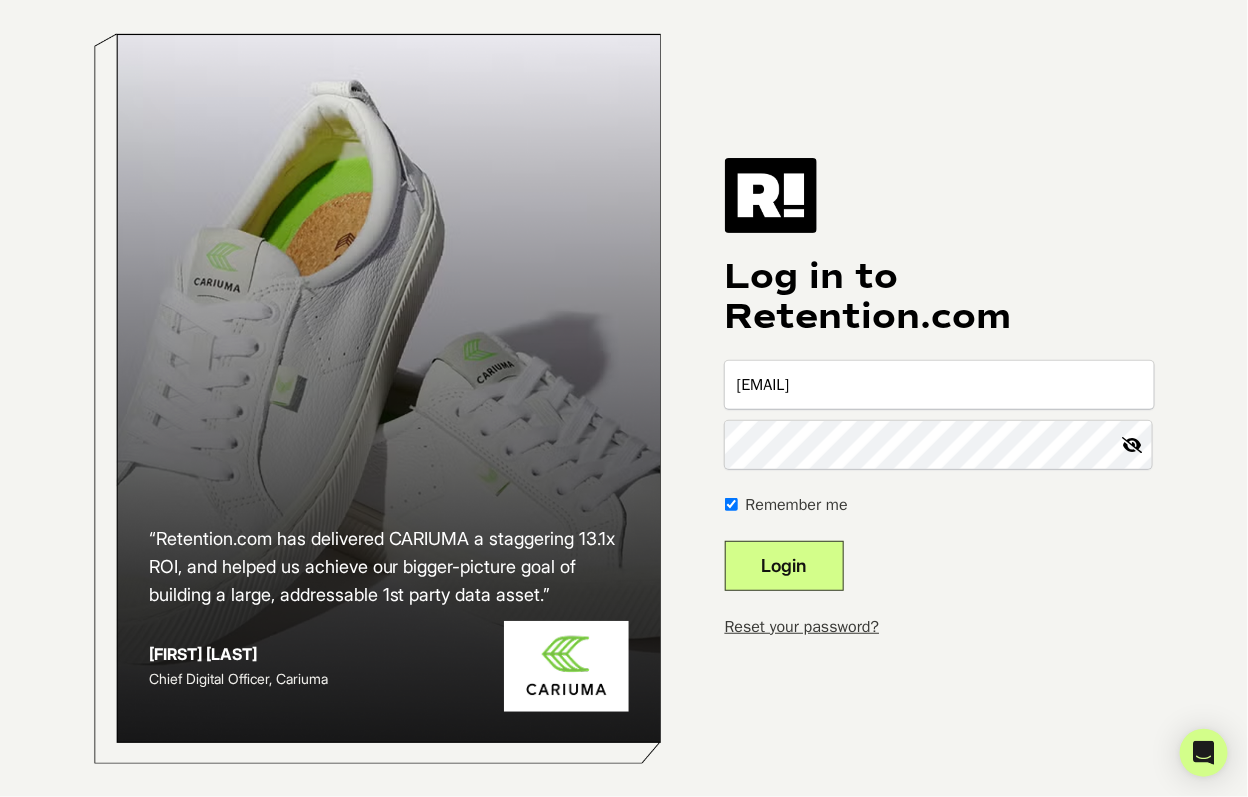 click on "Login" at bounding box center (784, 566) 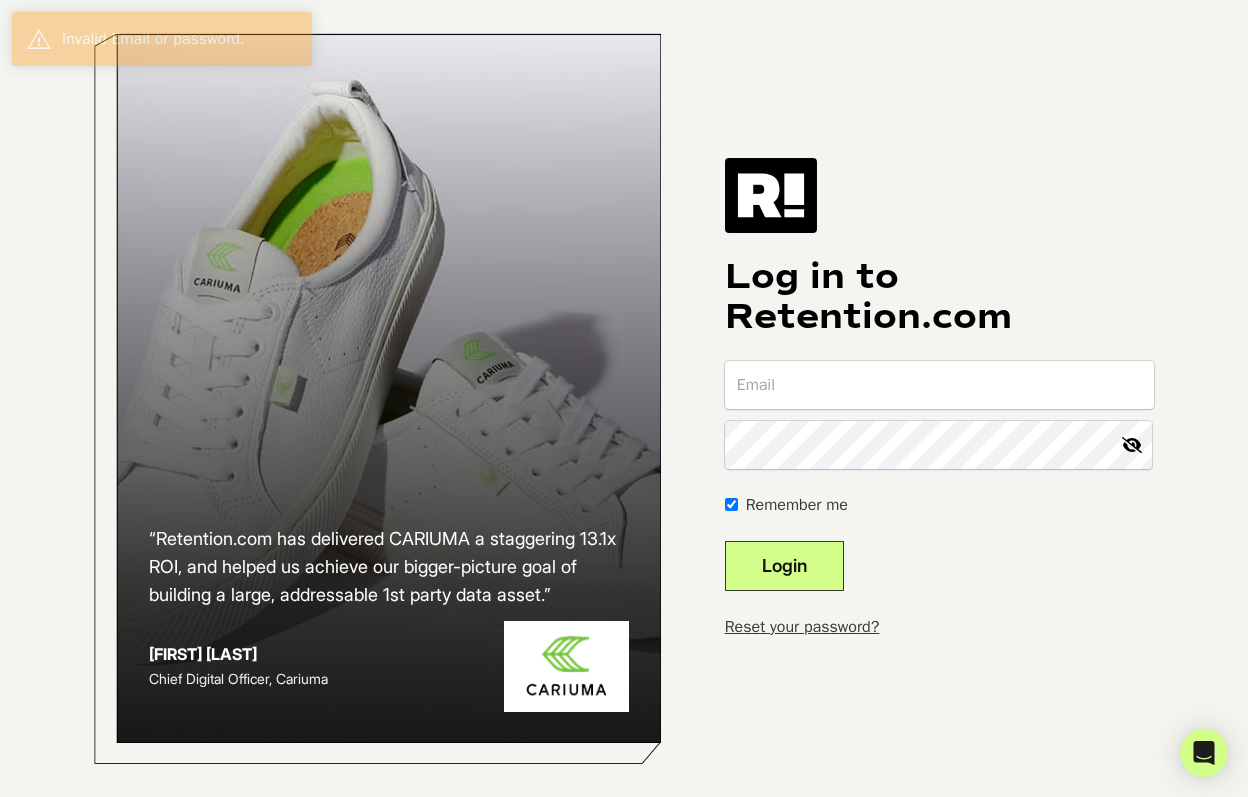scroll, scrollTop: 0, scrollLeft: 0, axis: both 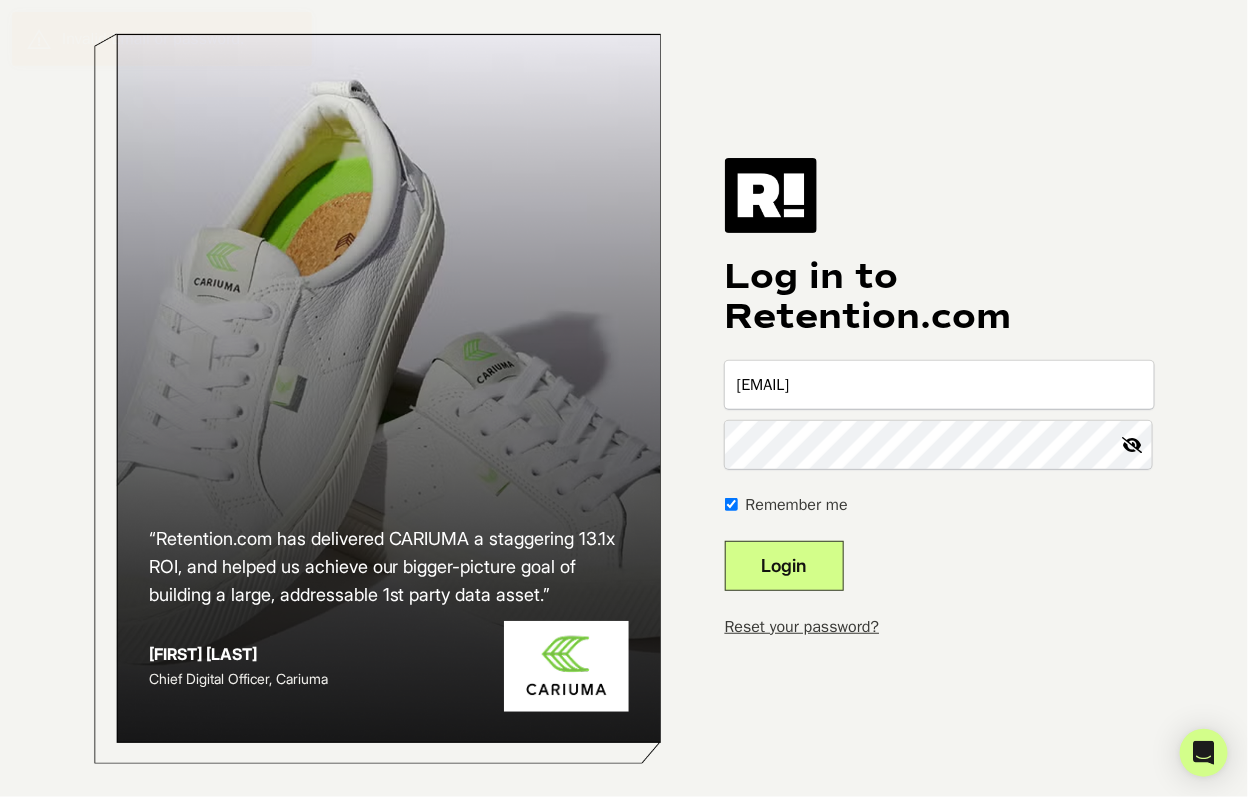 type on "[EMAIL]" 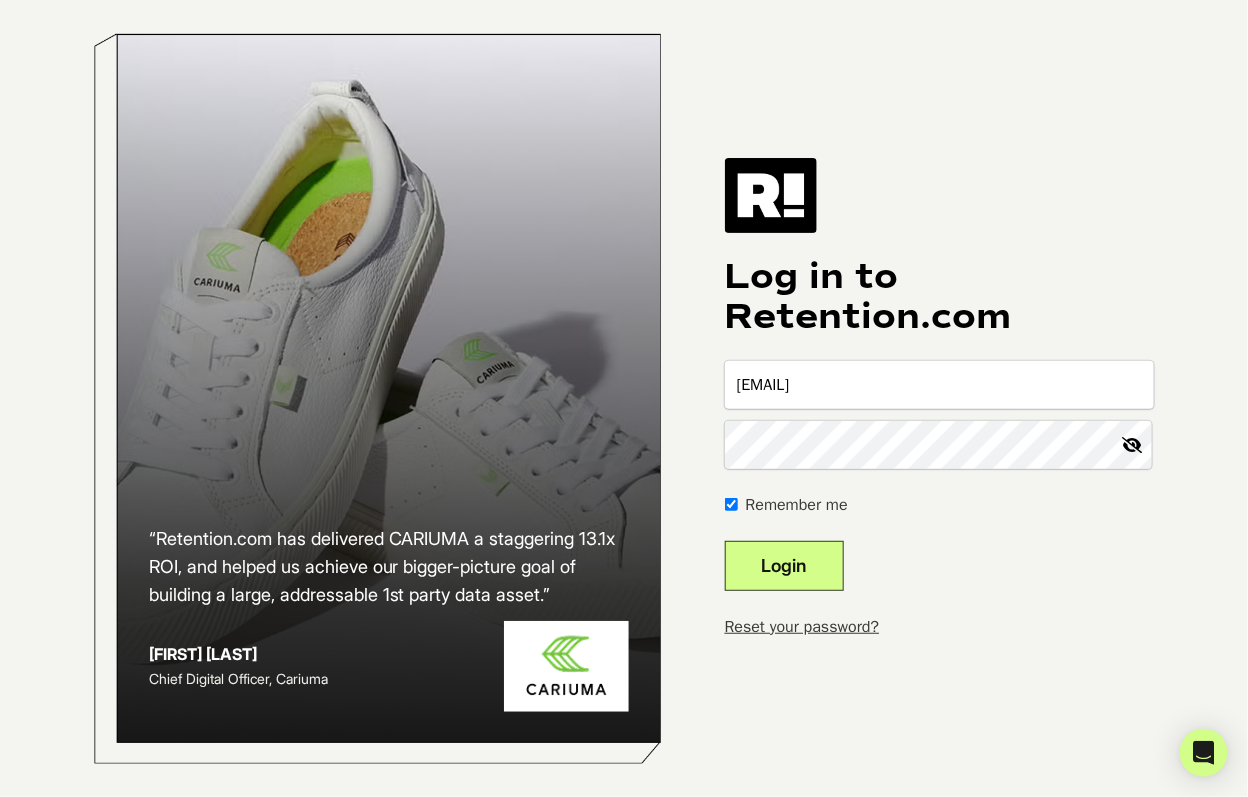 click on "Login" at bounding box center [784, 566] 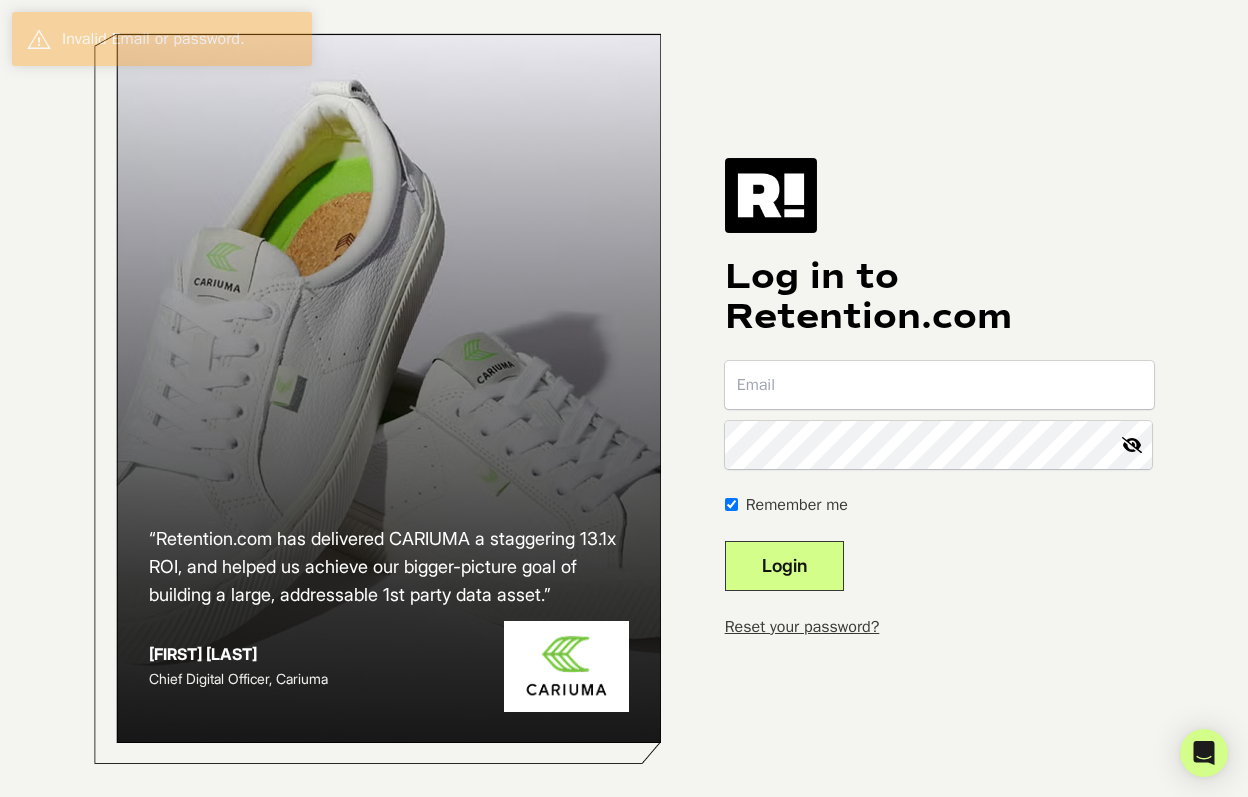 scroll, scrollTop: 0, scrollLeft: 0, axis: both 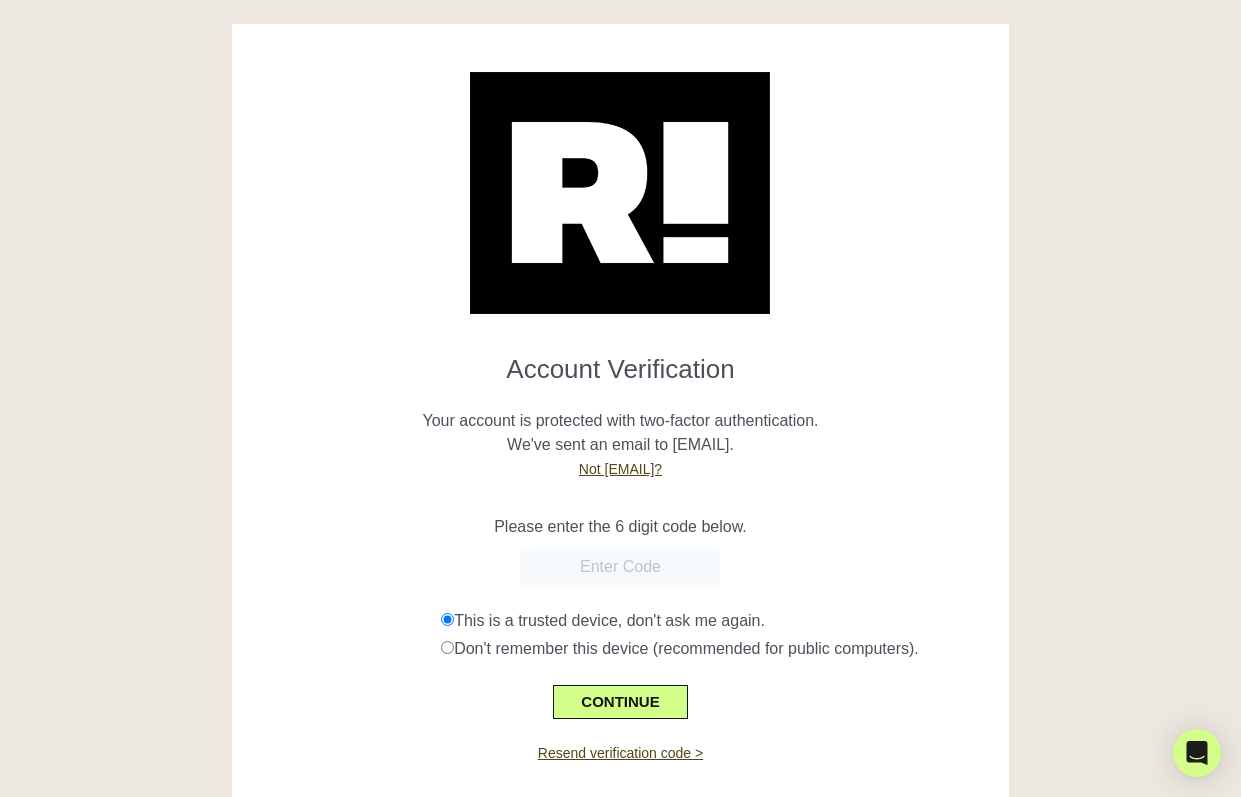 click on "Please enter the 6 digit code below." at bounding box center [620, 515] 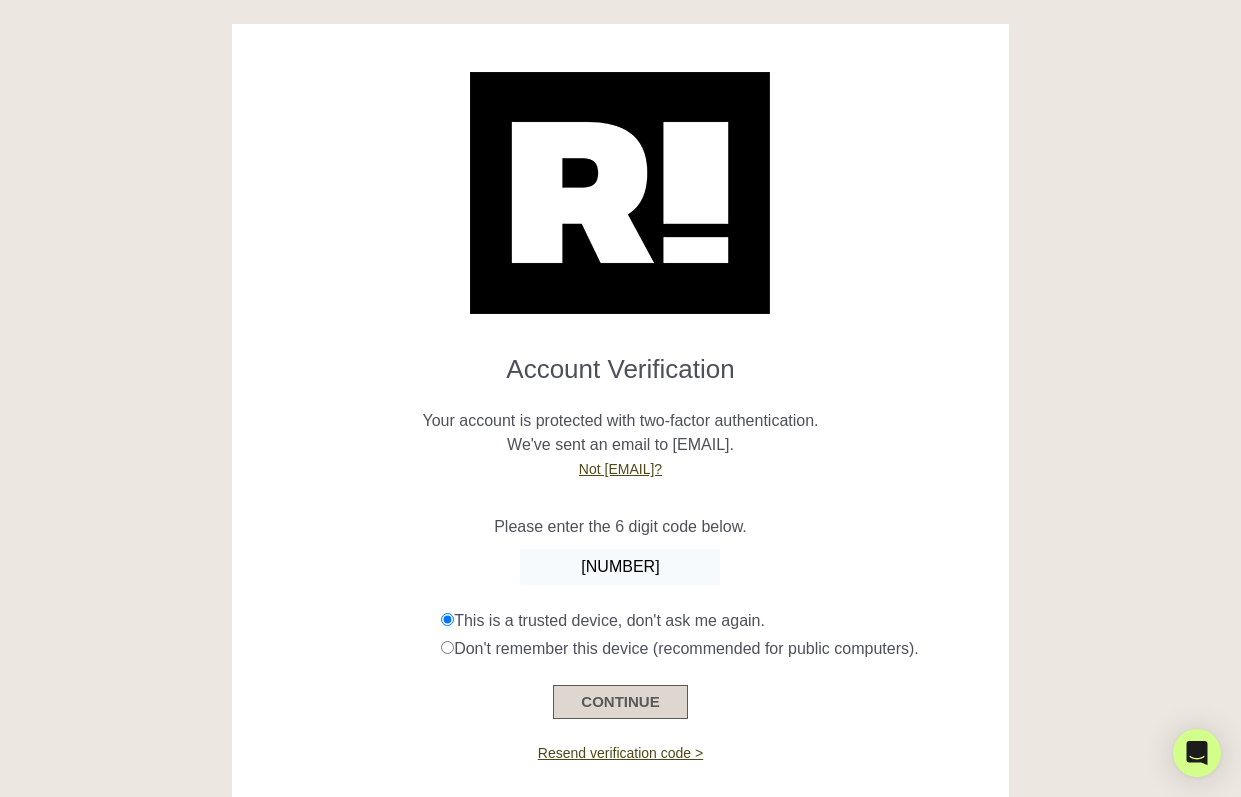 type on "[NUMBER]" 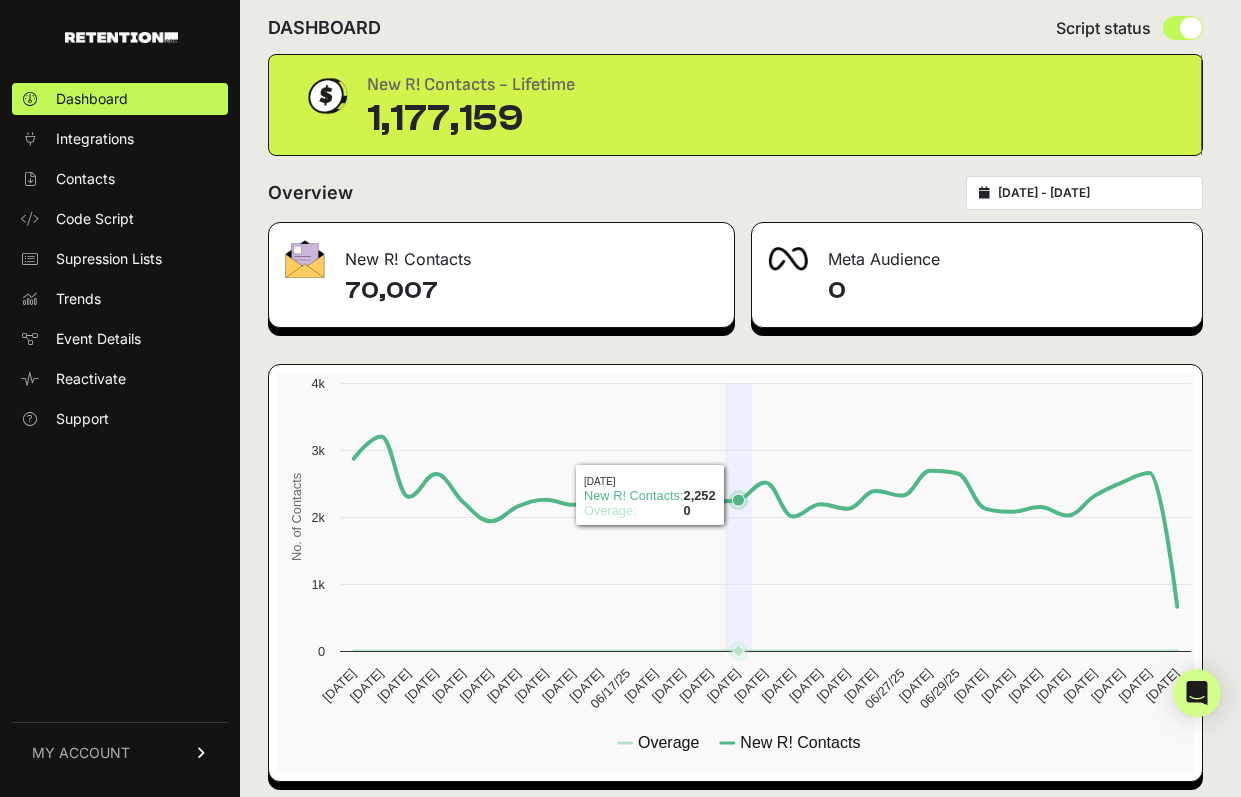 scroll, scrollTop: 38, scrollLeft: 0, axis: vertical 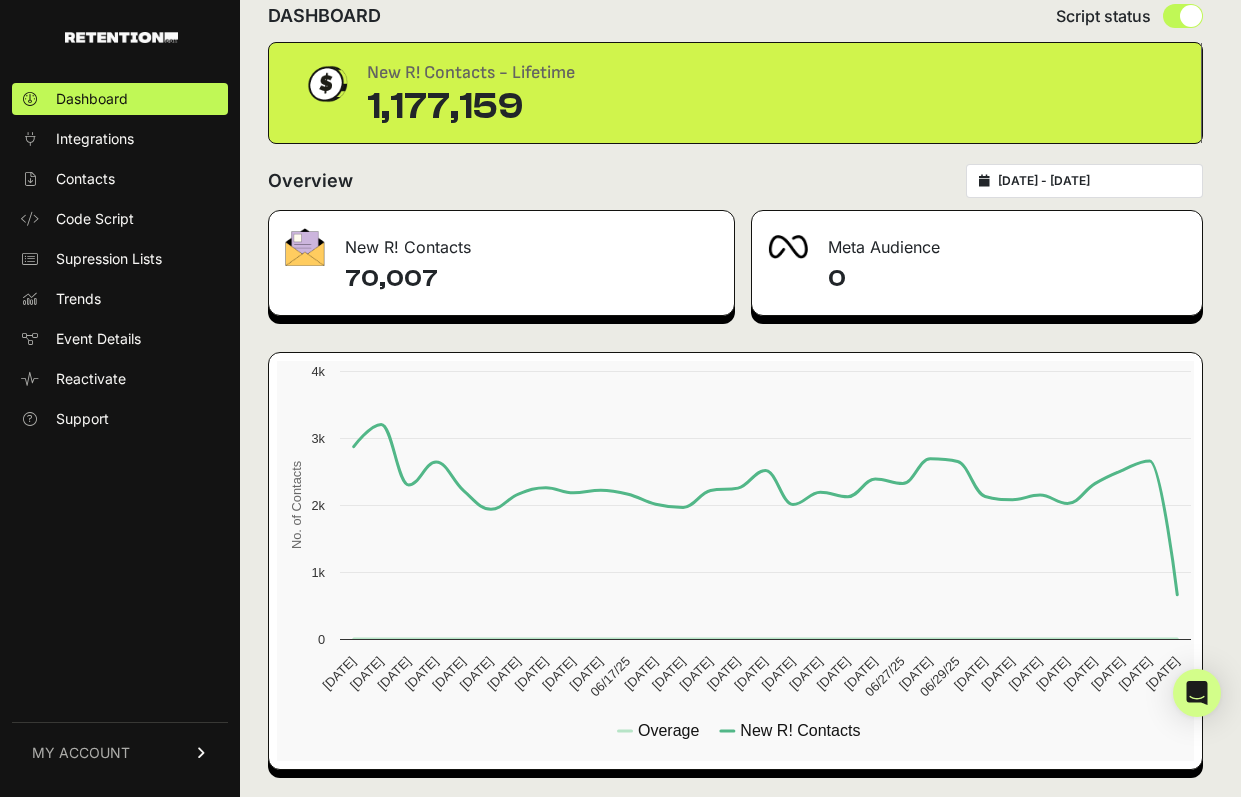click on "MY ACCOUNT" at bounding box center (81, 753) 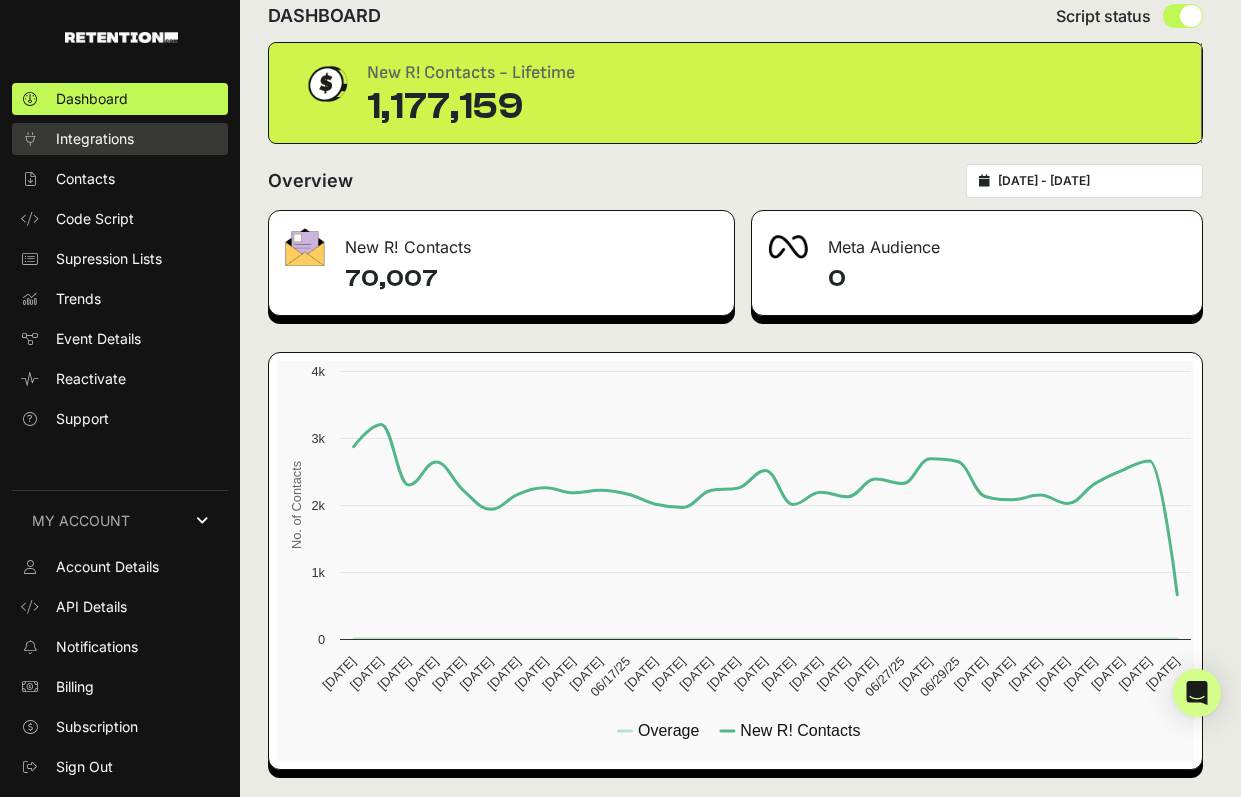 click on "Integrations" at bounding box center [95, 139] 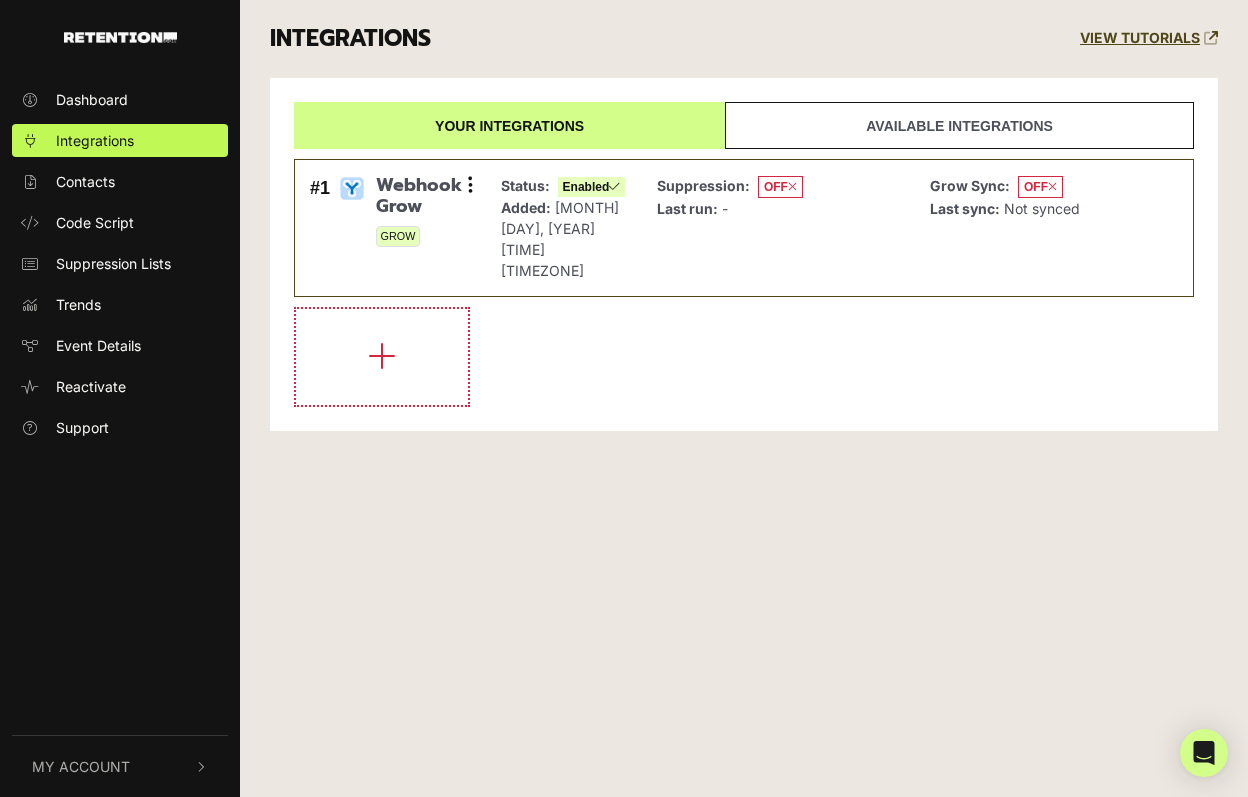 scroll, scrollTop: 0, scrollLeft: 0, axis: both 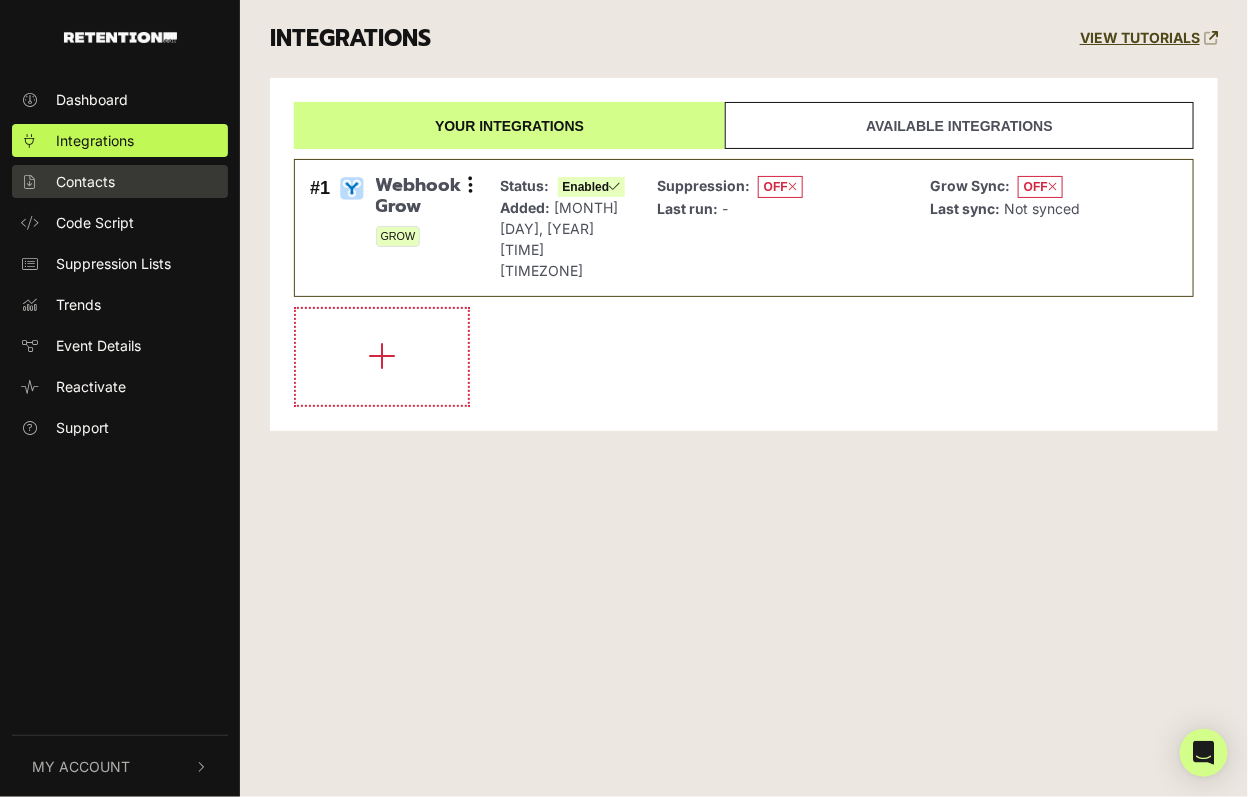 click on "Contacts" at bounding box center (85, 181) 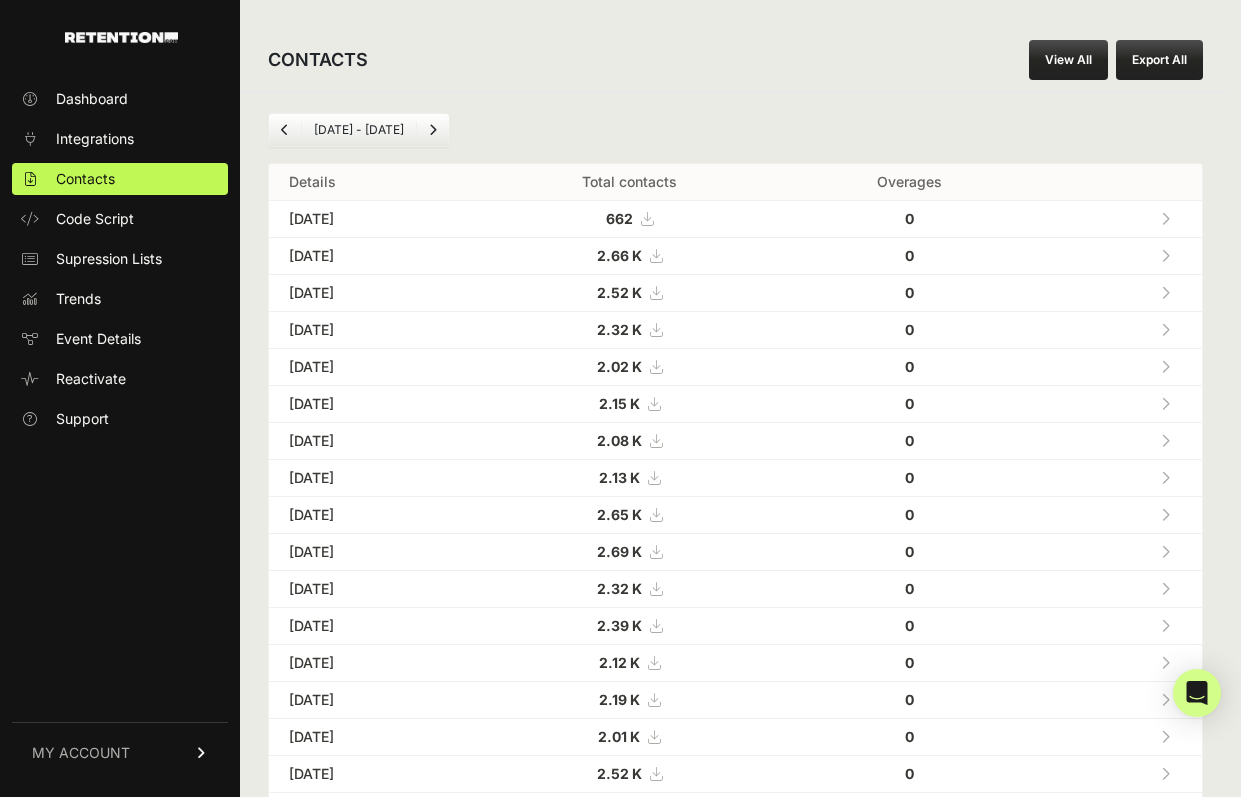 scroll, scrollTop: 0, scrollLeft: 0, axis: both 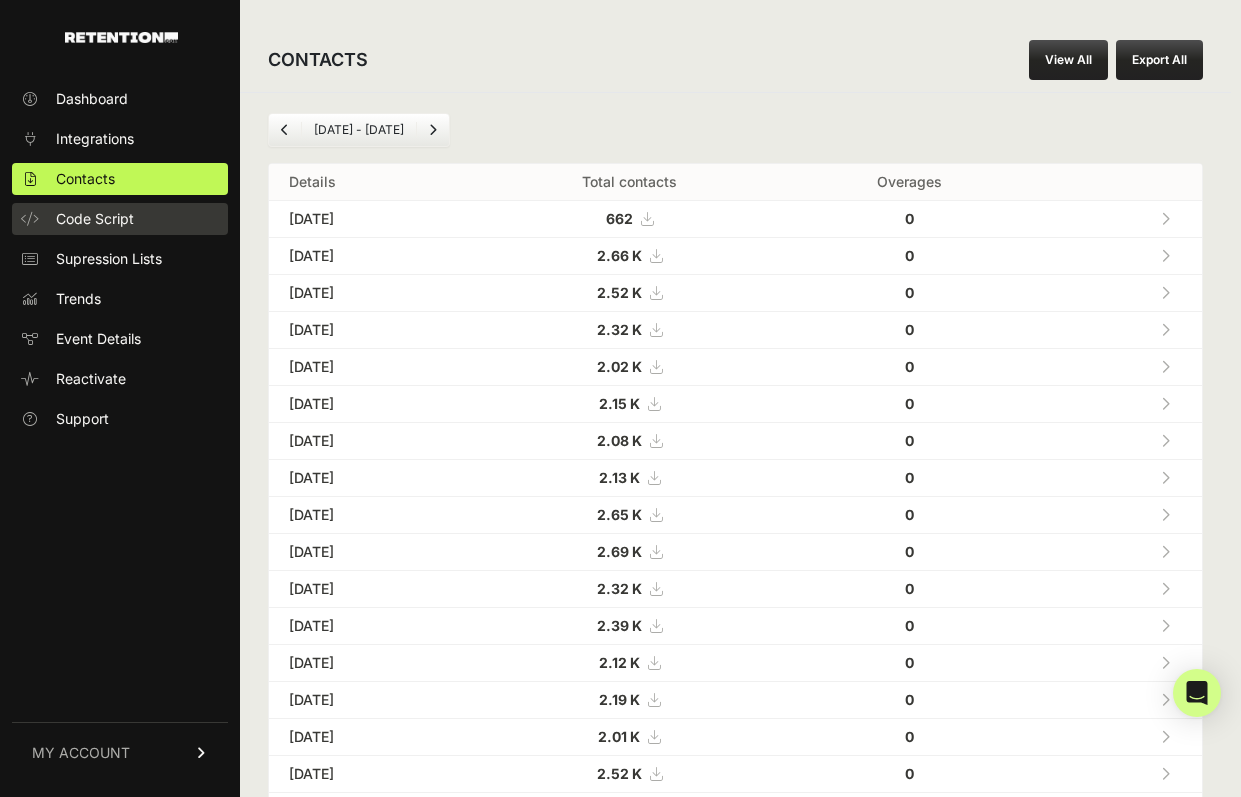 click on "Code Script" at bounding box center [95, 219] 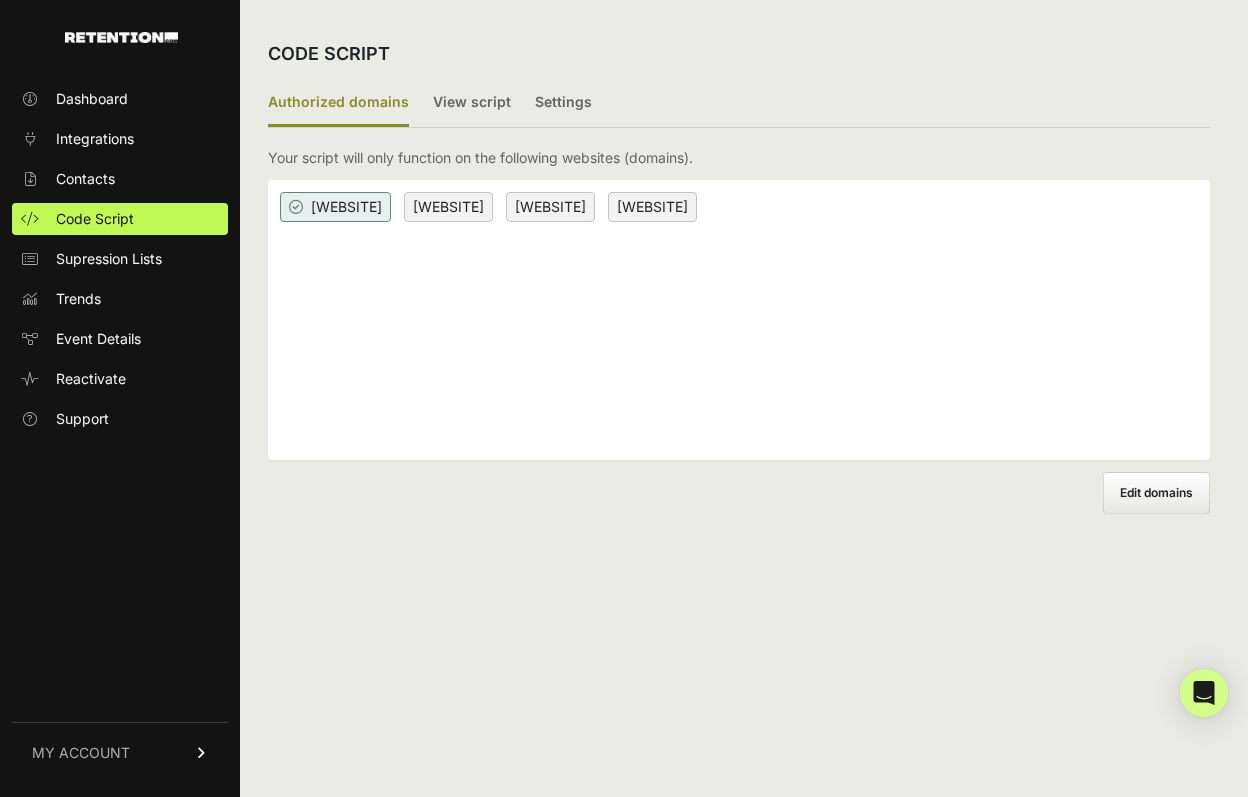 scroll, scrollTop: 0, scrollLeft: 0, axis: both 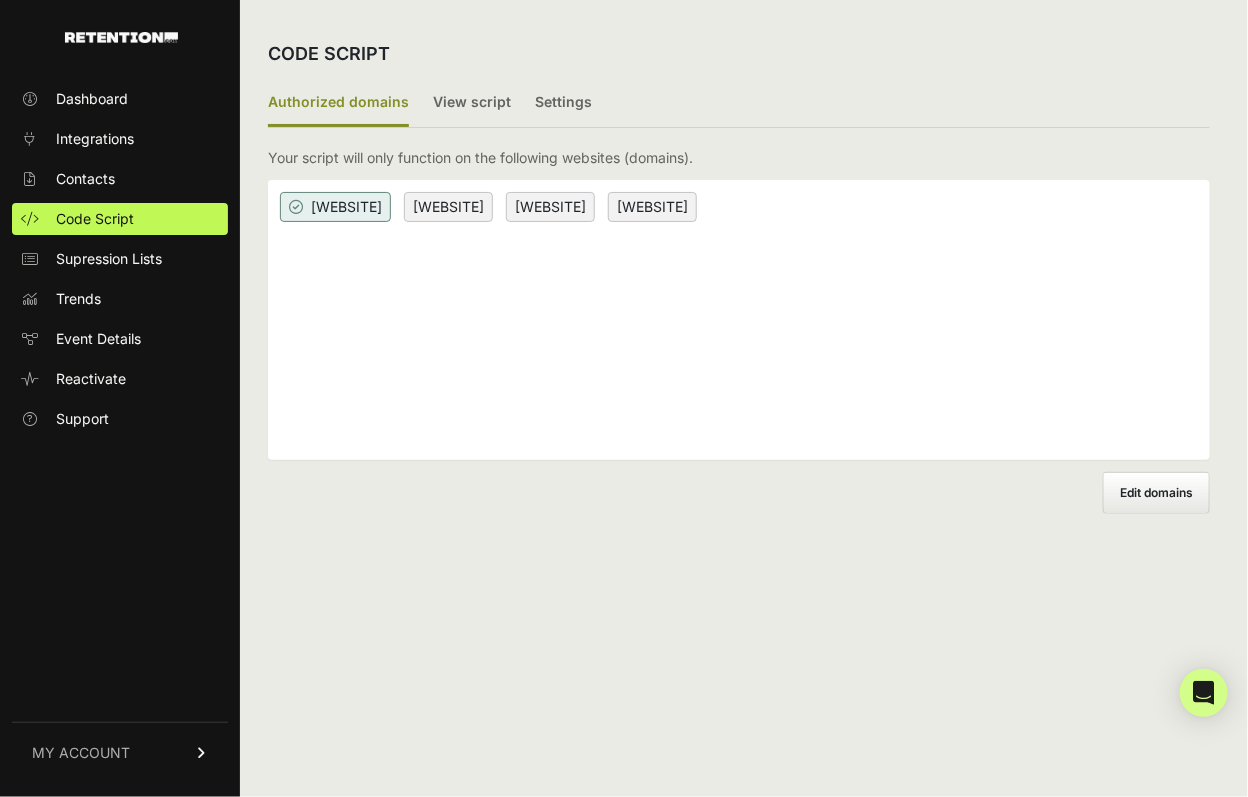 click on "MY ACCOUNT" at bounding box center [120, 752] 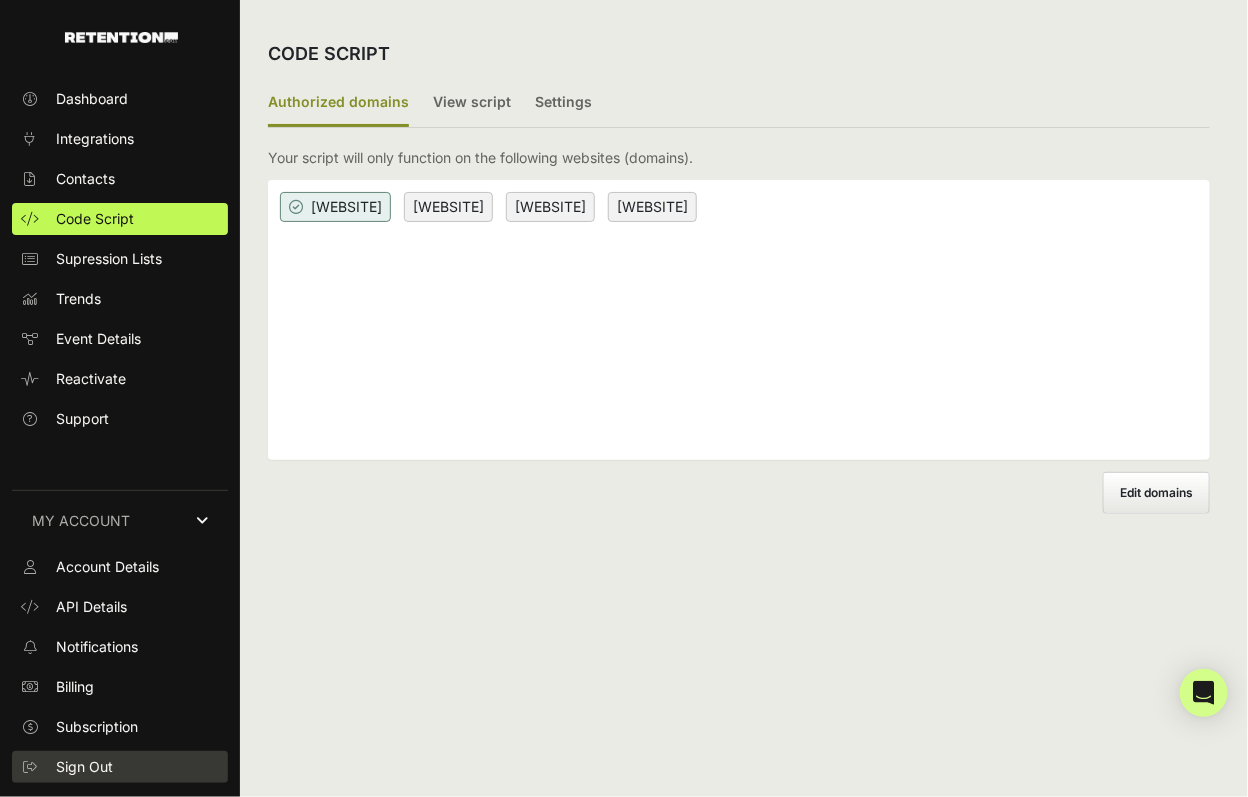 click on "Sign Out" at bounding box center (84, 767) 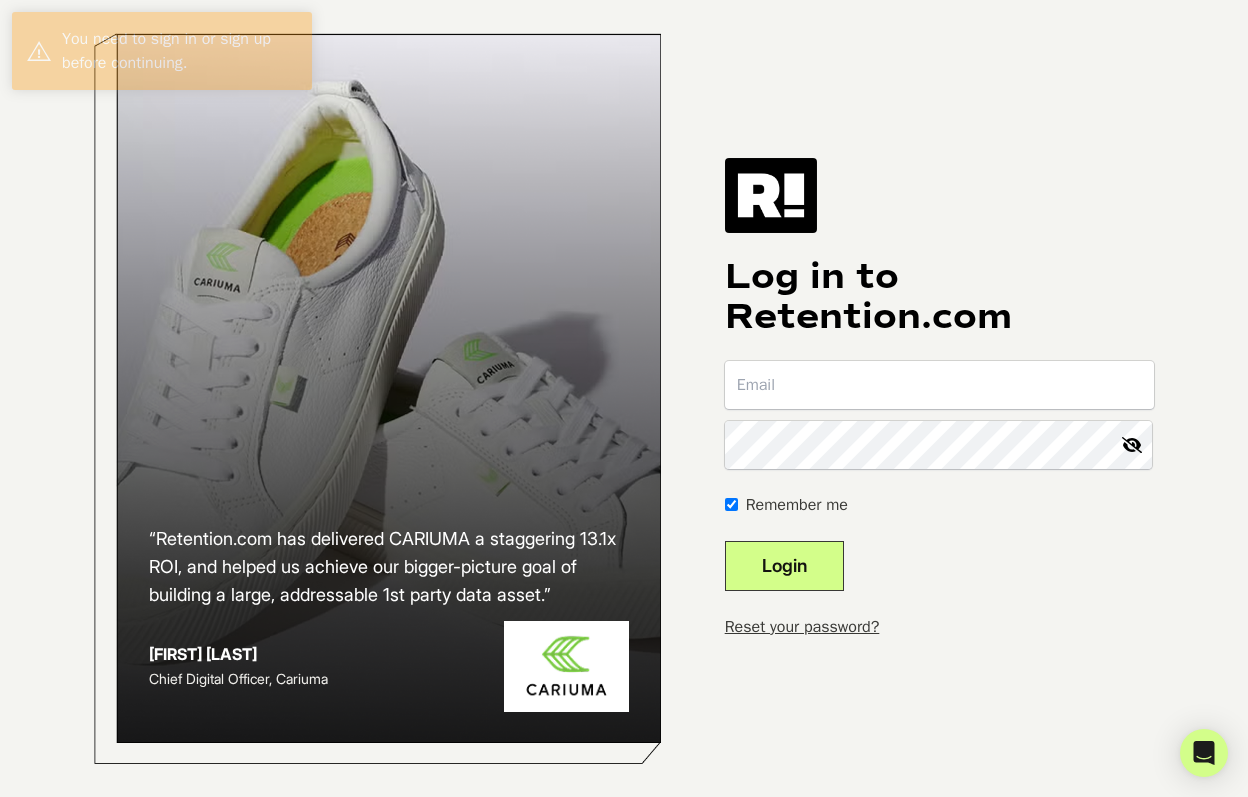 scroll, scrollTop: 0, scrollLeft: 0, axis: both 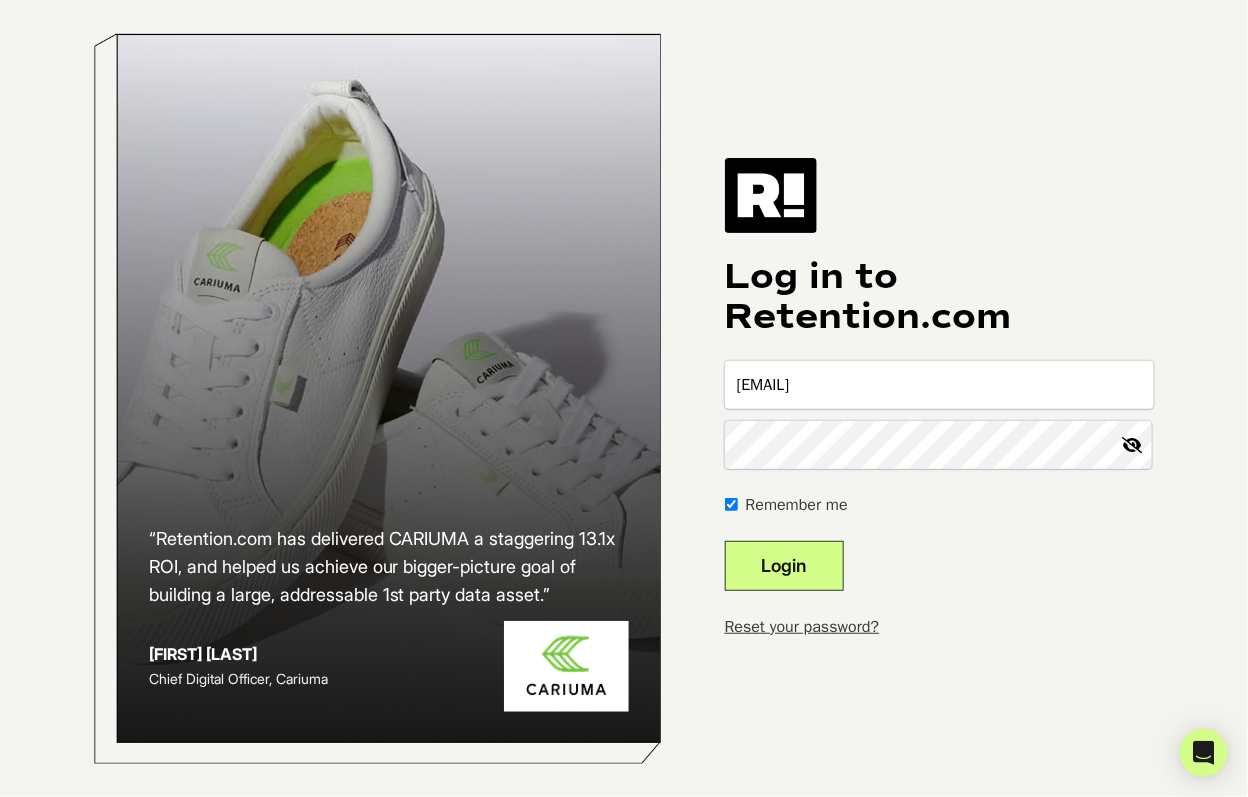 type on "awilsey+fora@verticalscope.com" 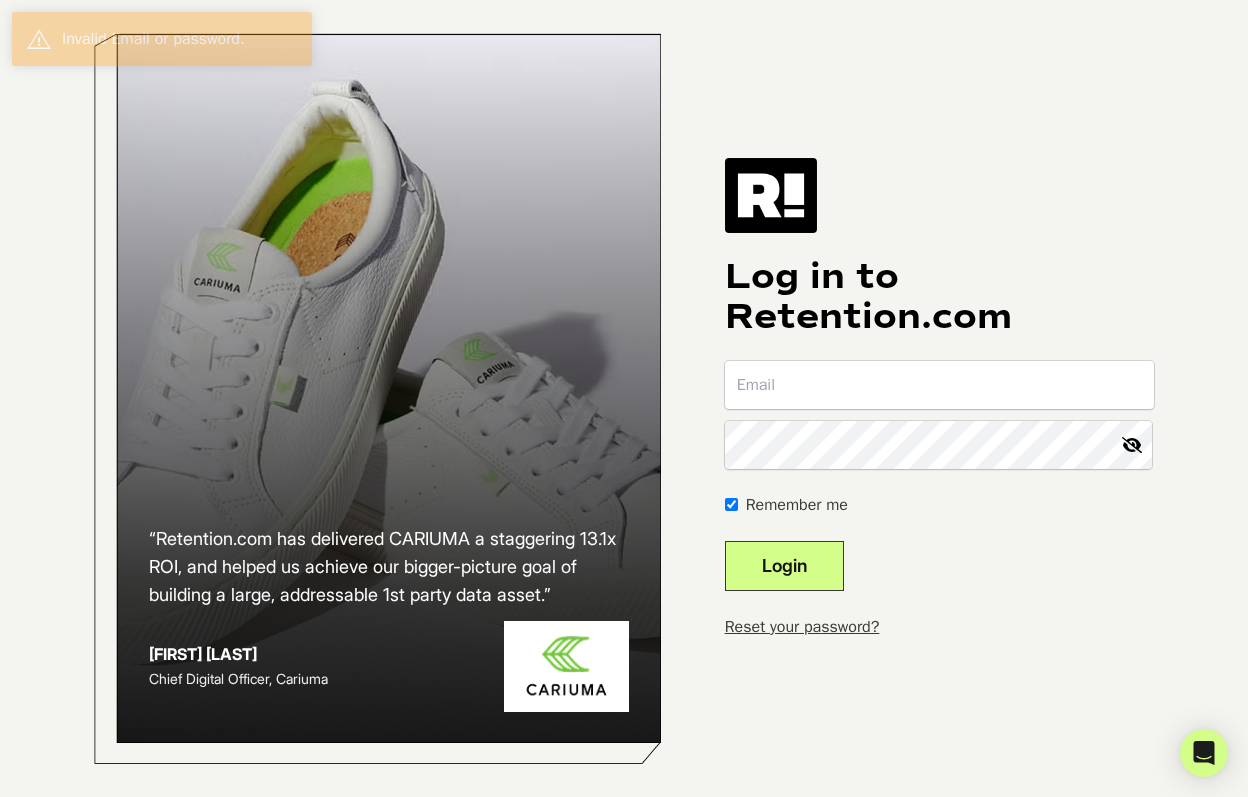 scroll, scrollTop: 0, scrollLeft: 0, axis: both 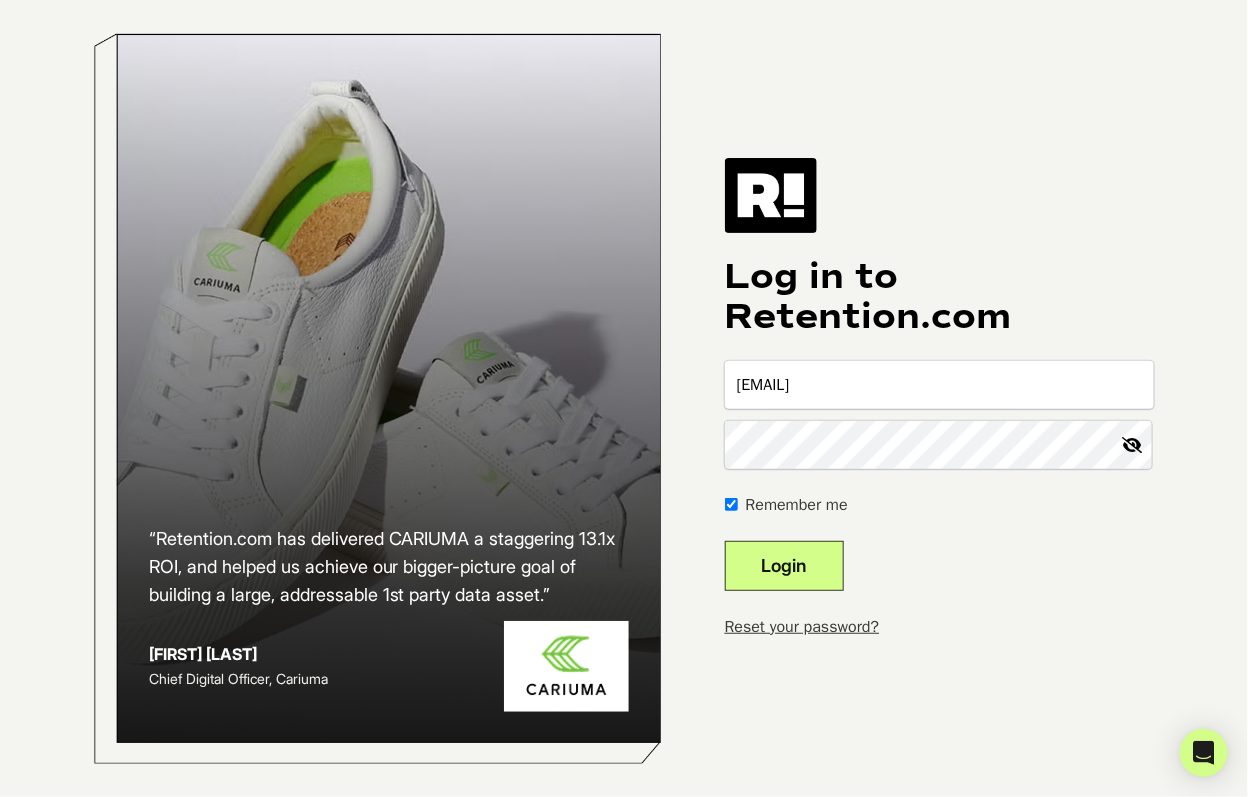 click on "[EMAIL]" at bounding box center [939, 385] 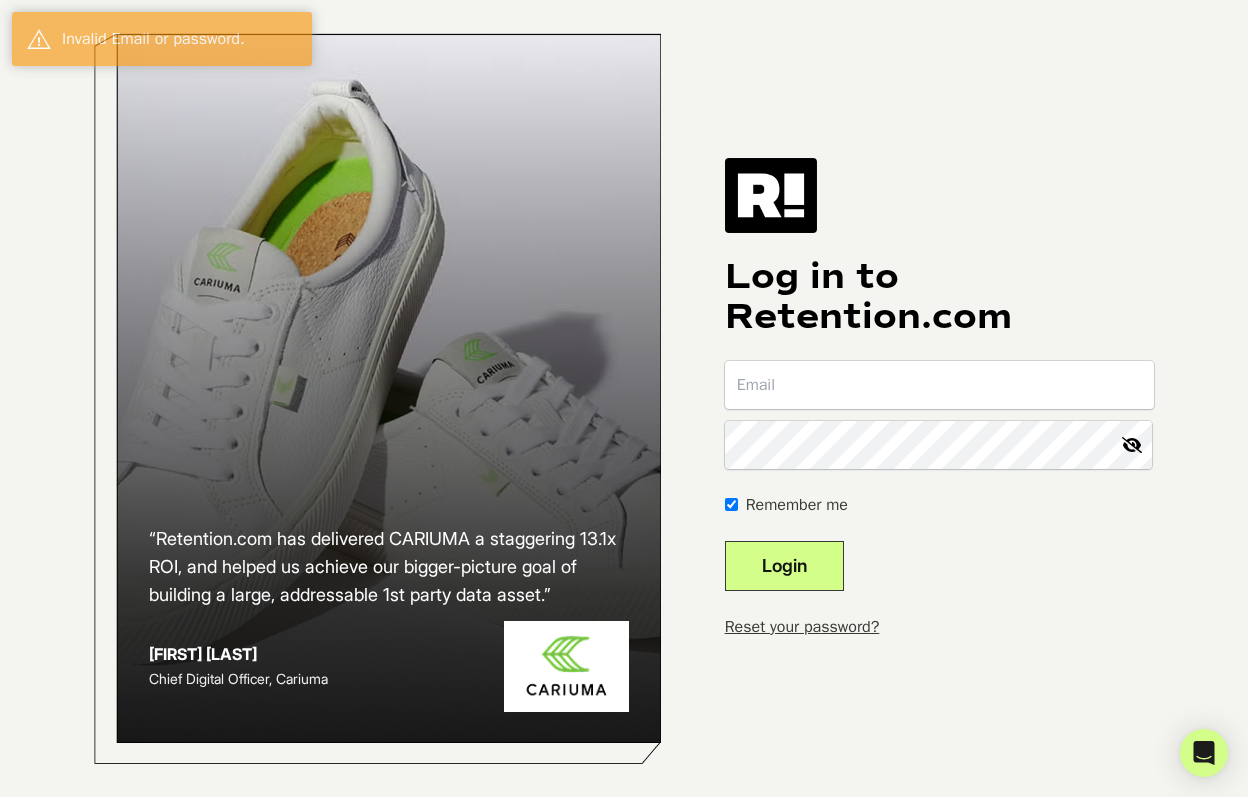 scroll, scrollTop: 0, scrollLeft: 0, axis: both 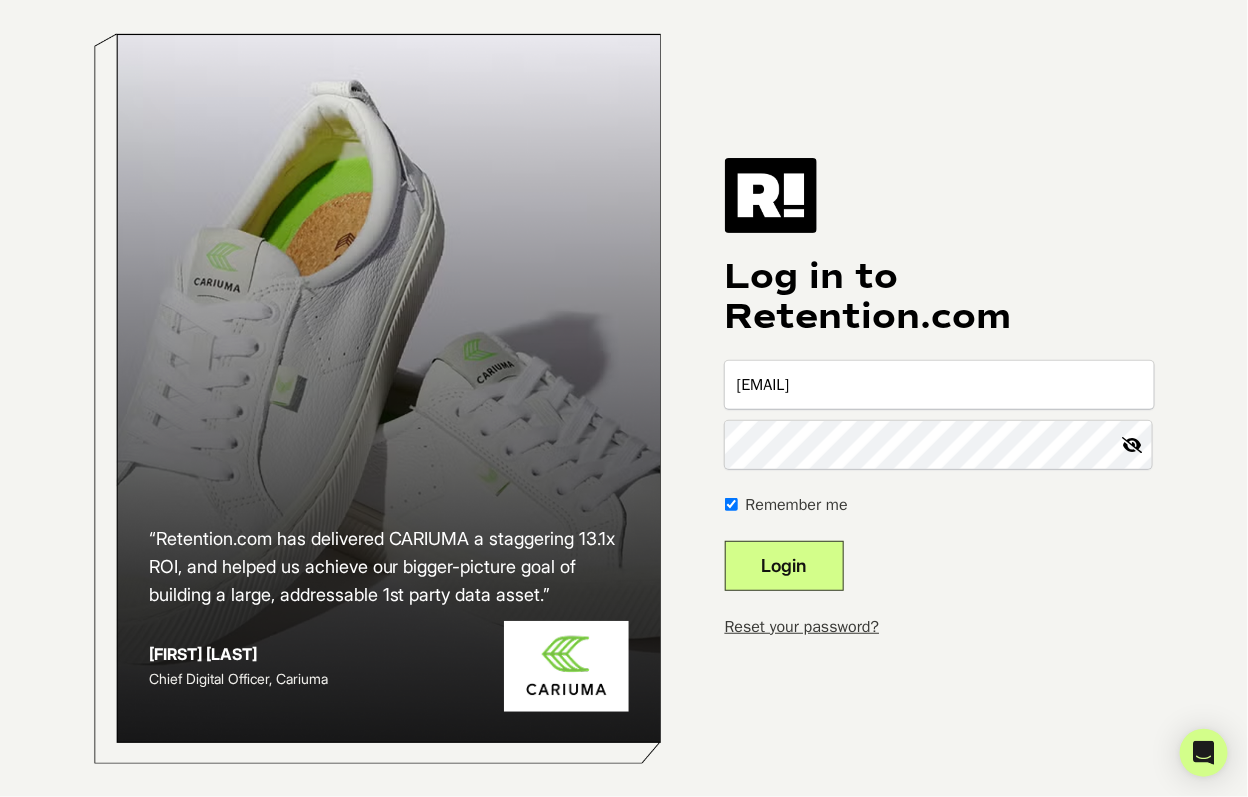 type on "[EMAIL]" 